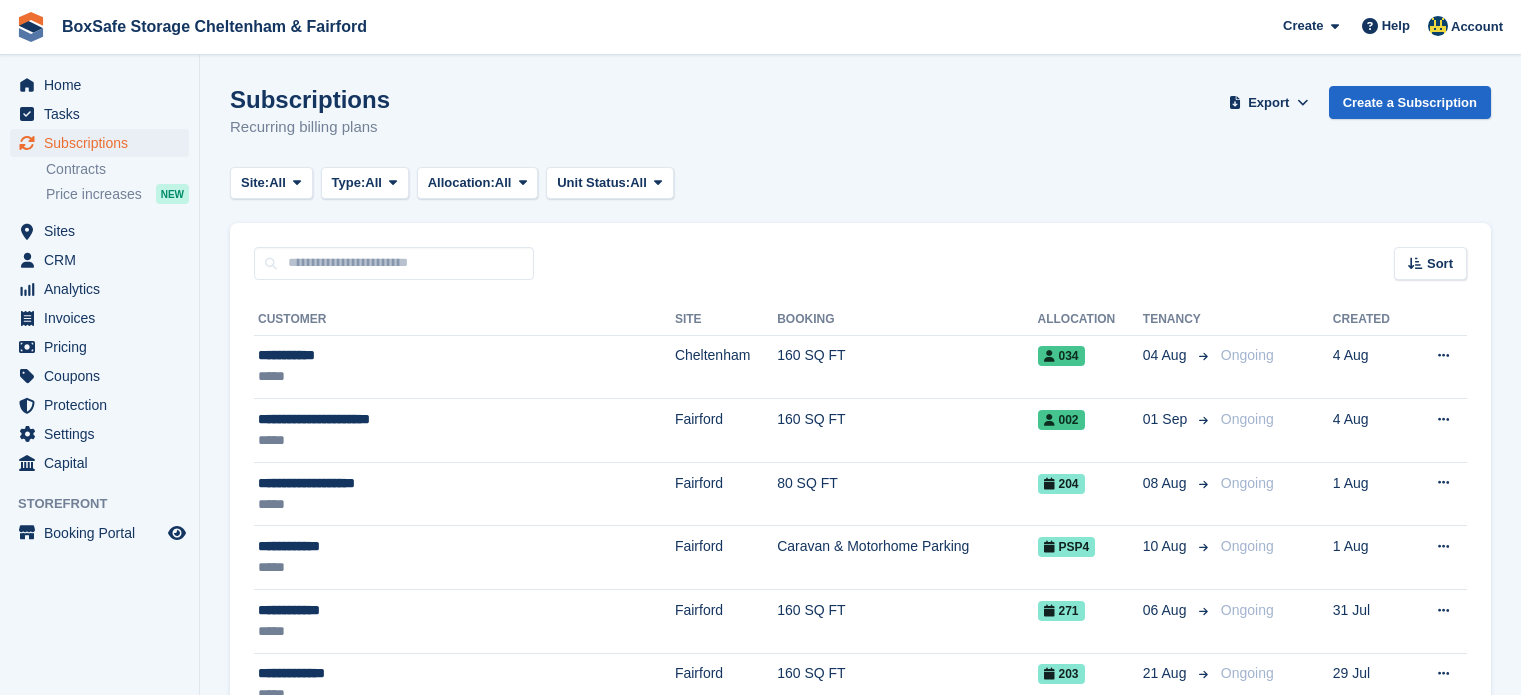 scroll, scrollTop: 0, scrollLeft: 0, axis: both 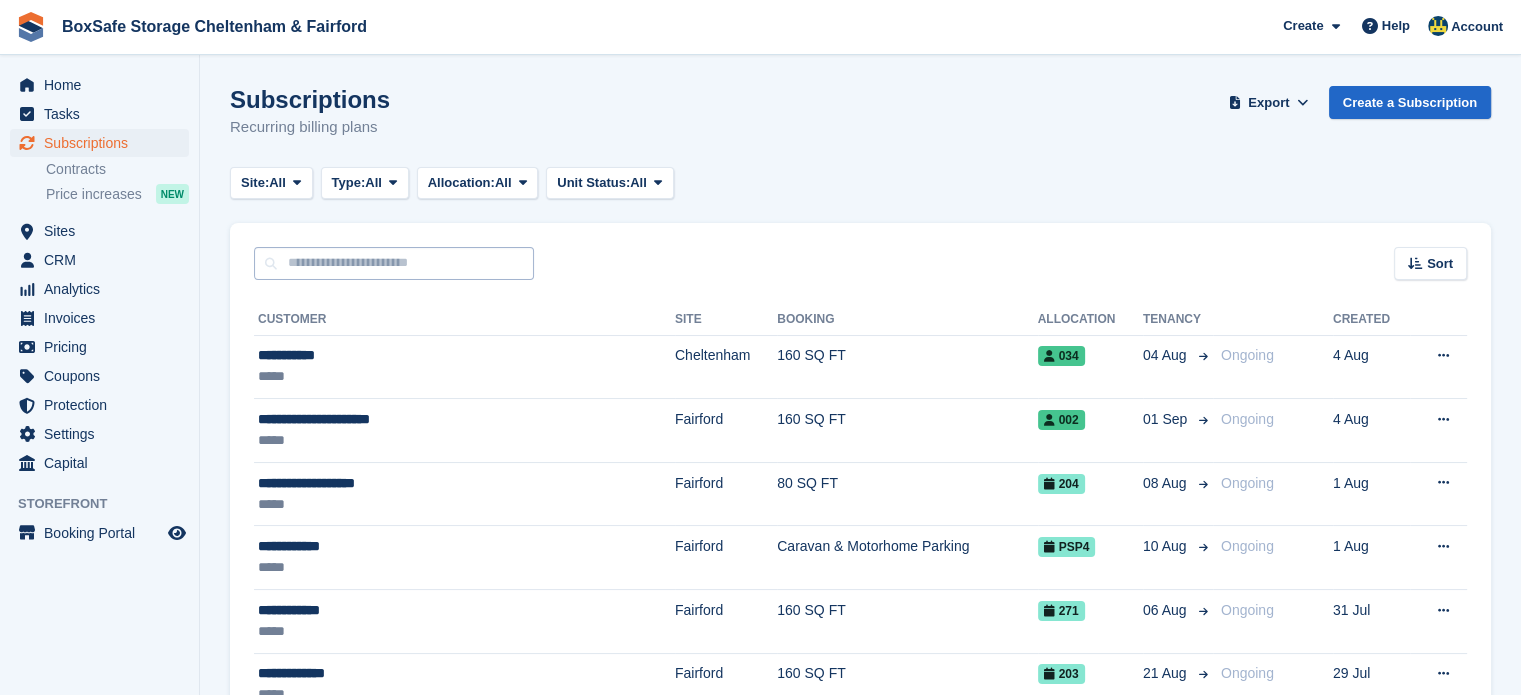 click at bounding box center (394, 263) 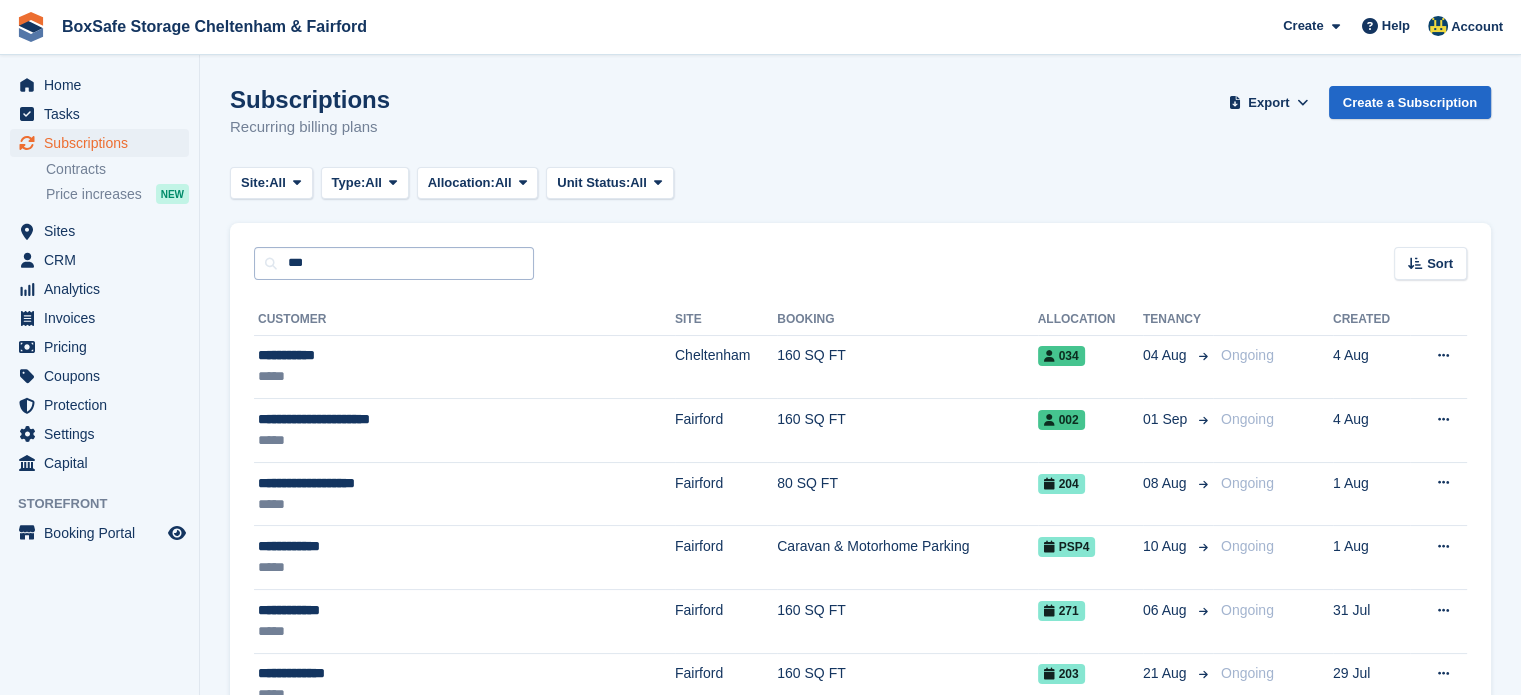 type on "***" 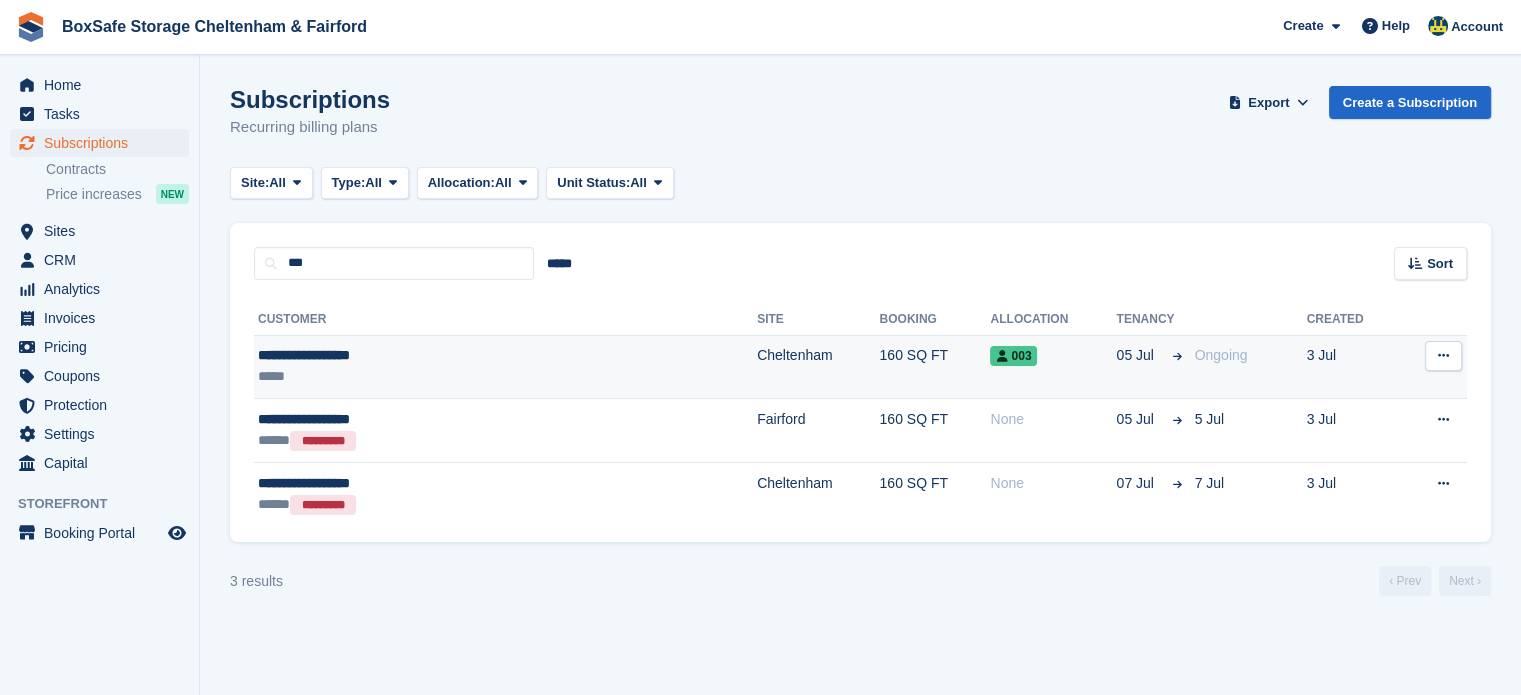 click on "**********" at bounding box center (411, 355) 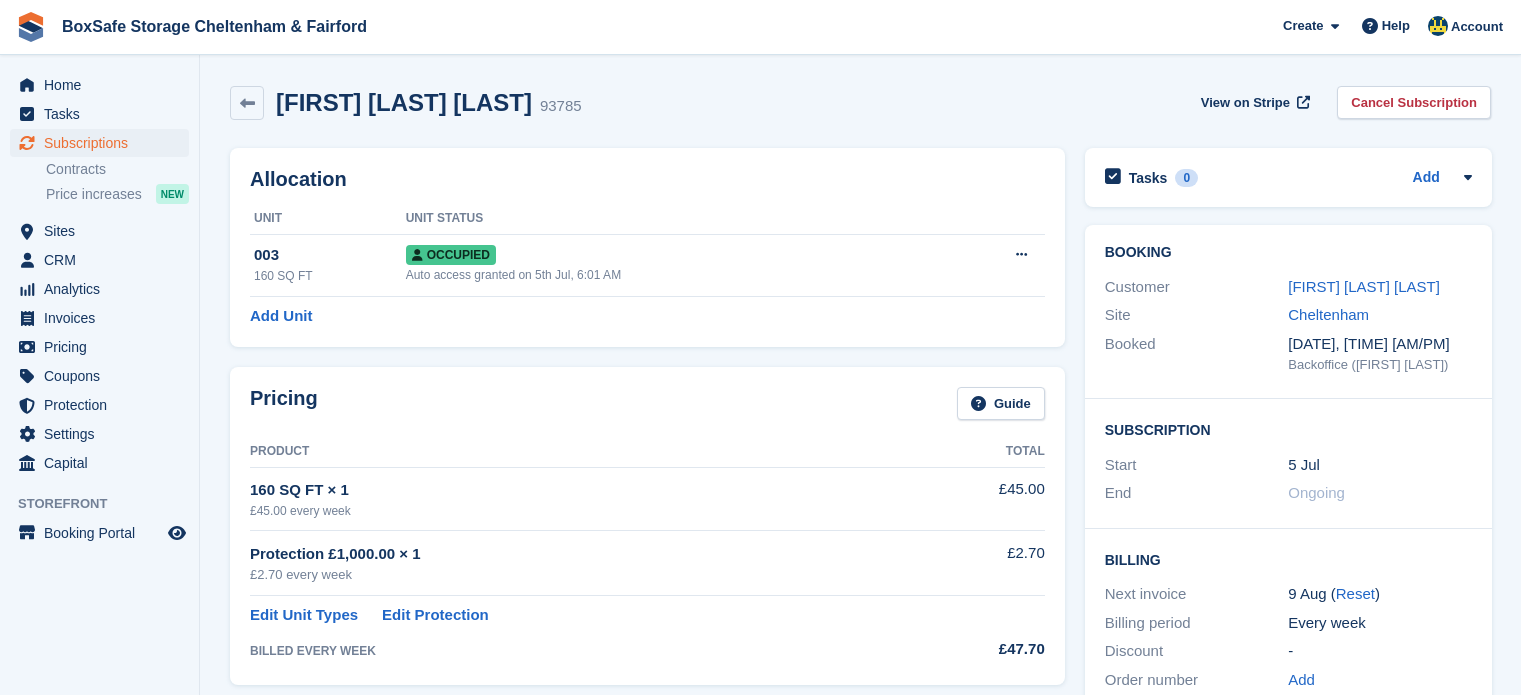 scroll, scrollTop: 0, scrollLeft: 0, axis: both 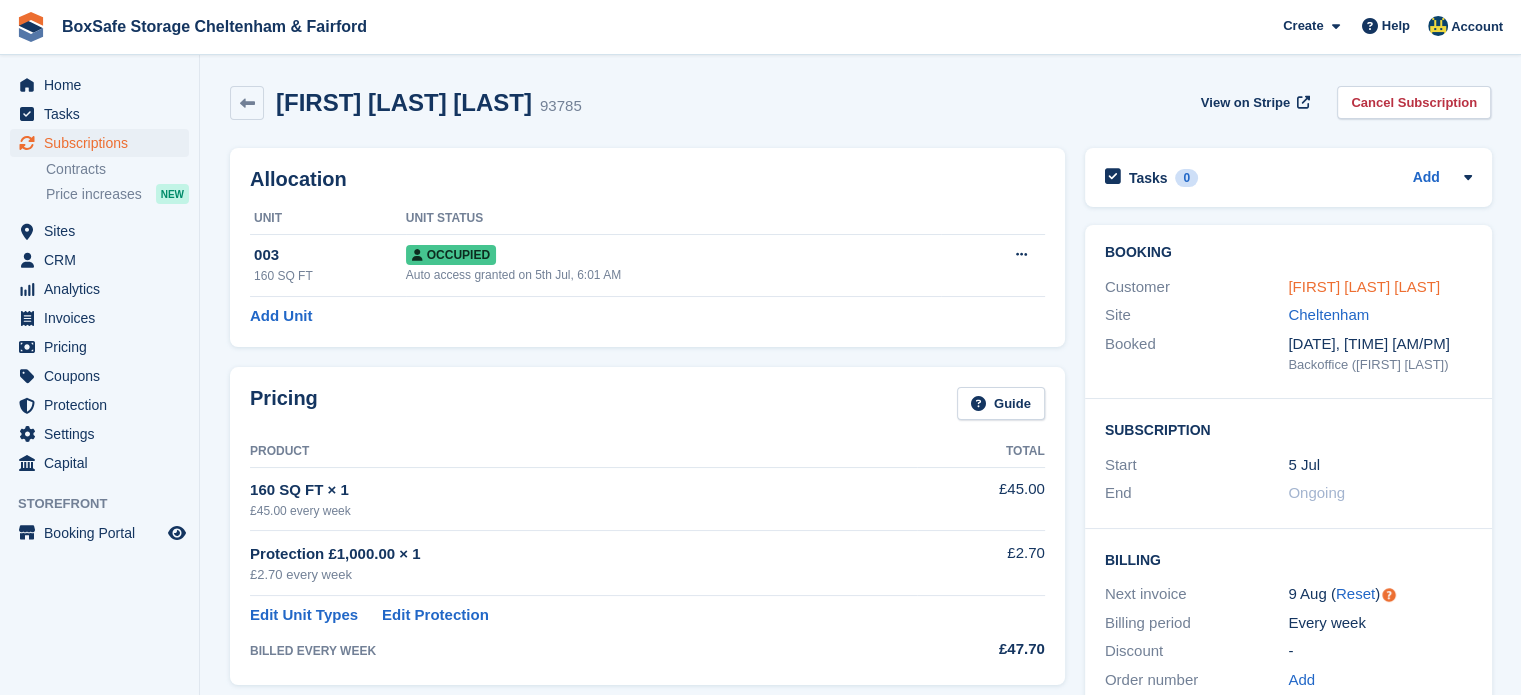 click on "Leo Bradley Cannon" at bounding box center [1364, 286] 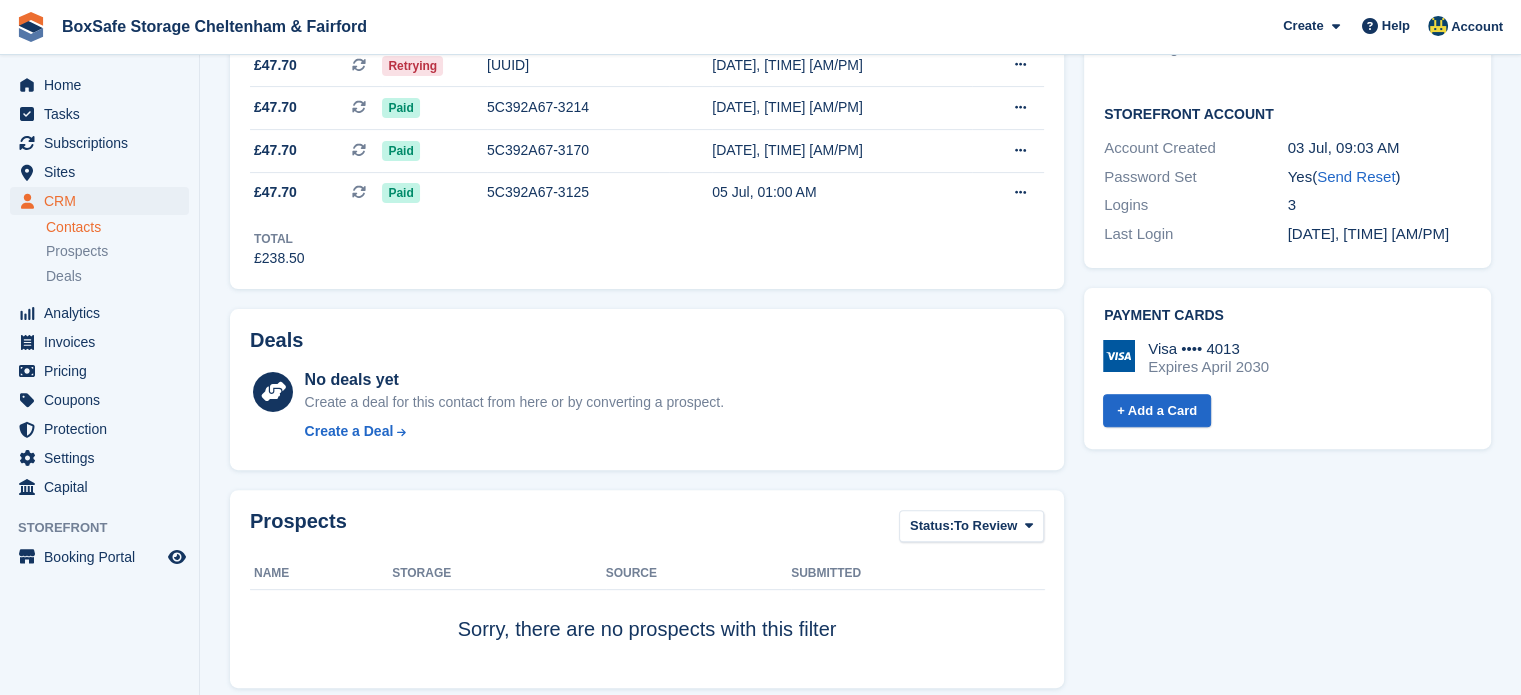 scroll, scrollTop: 546, scrollLeft: 0, axis: vertical 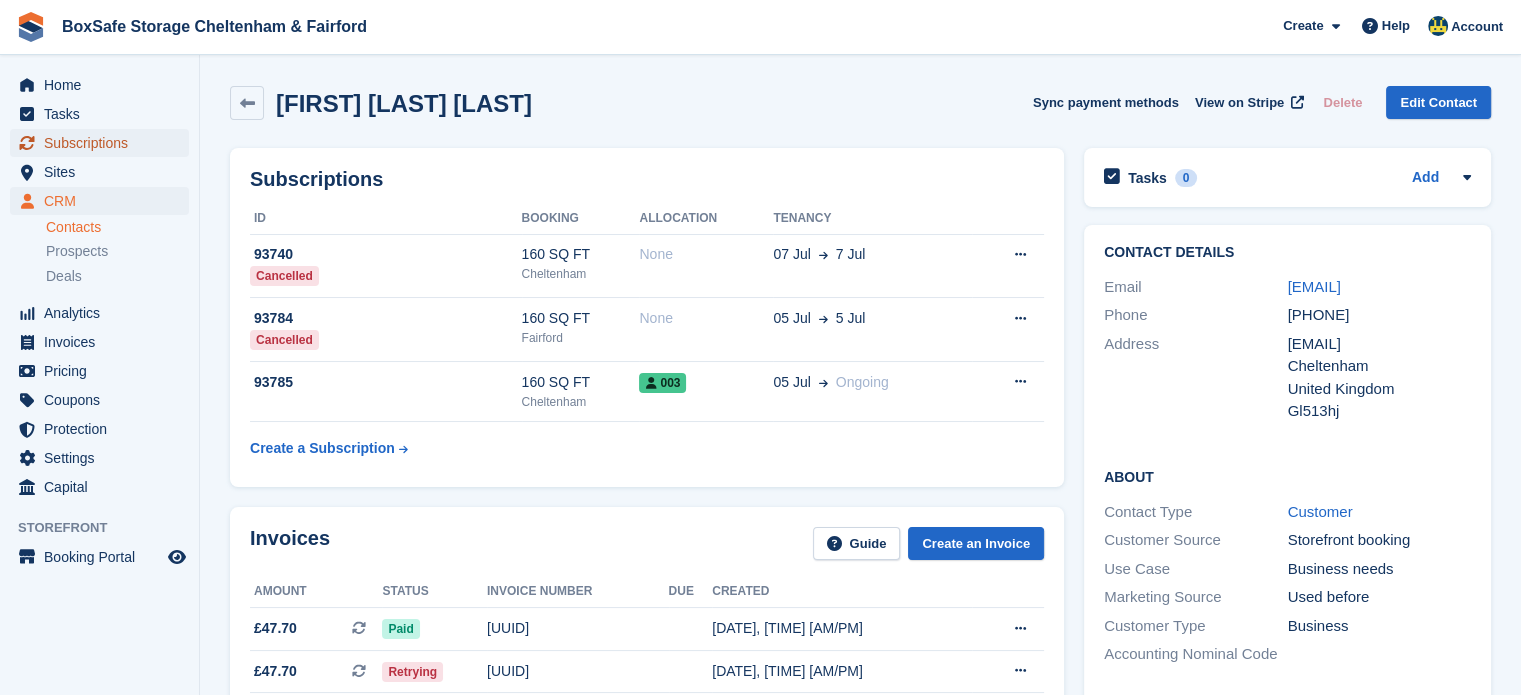 click on "Subscriptions" at bounding box center [104, 143] 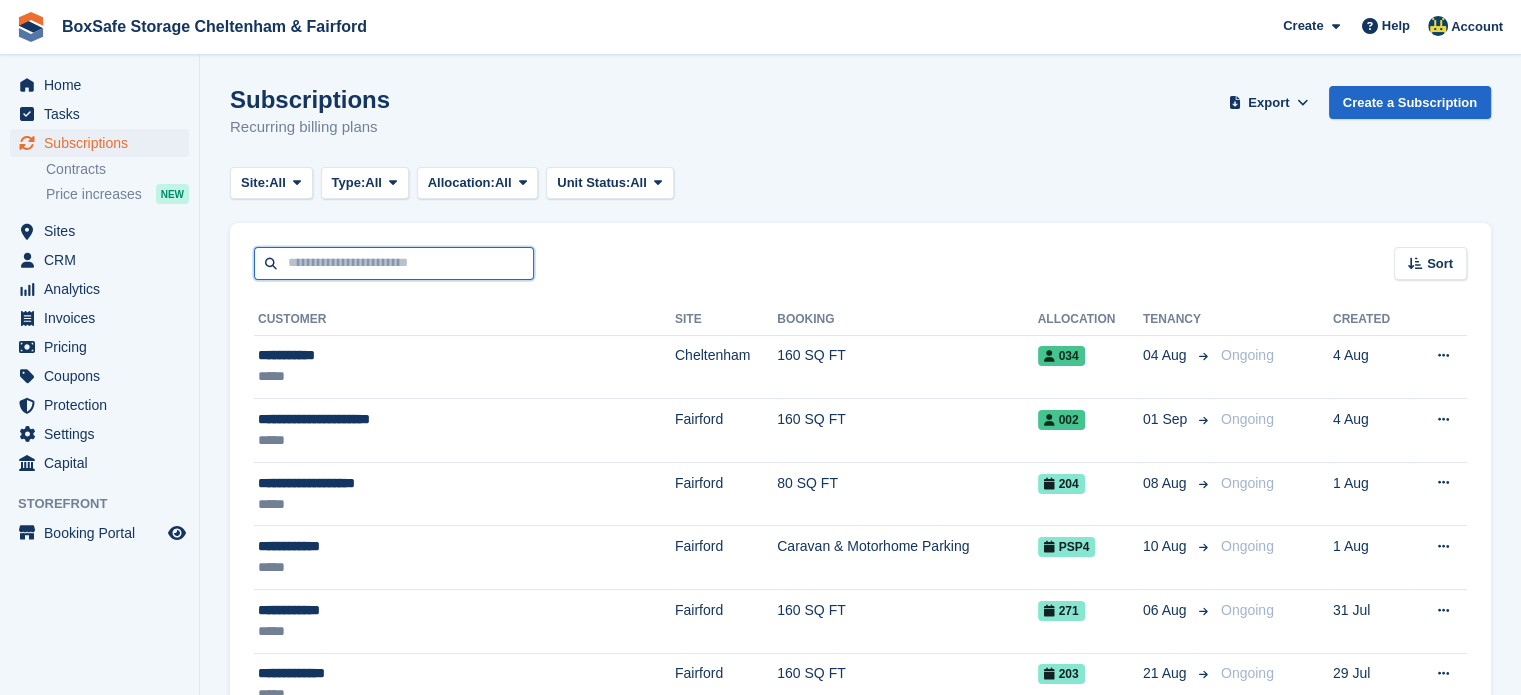 click at bounding box center (394, 263) 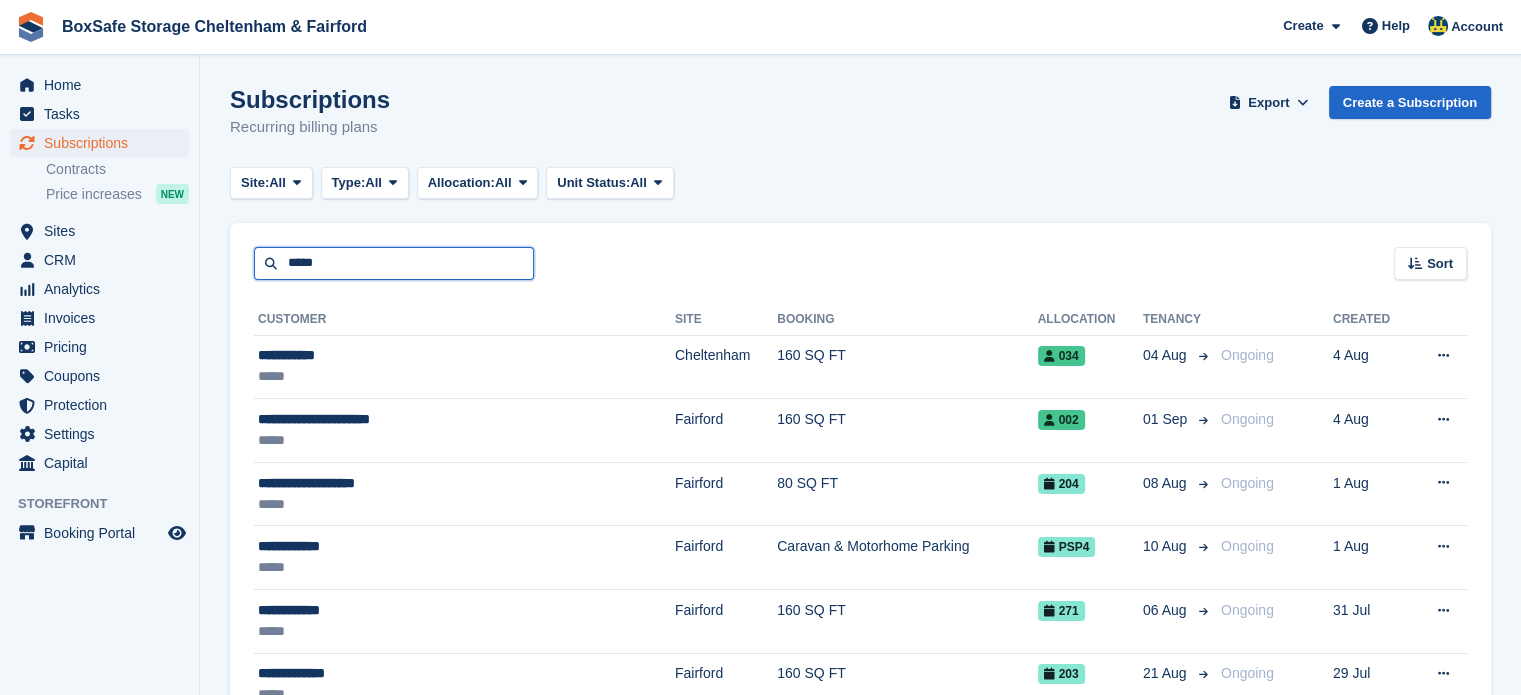 type on "*****" 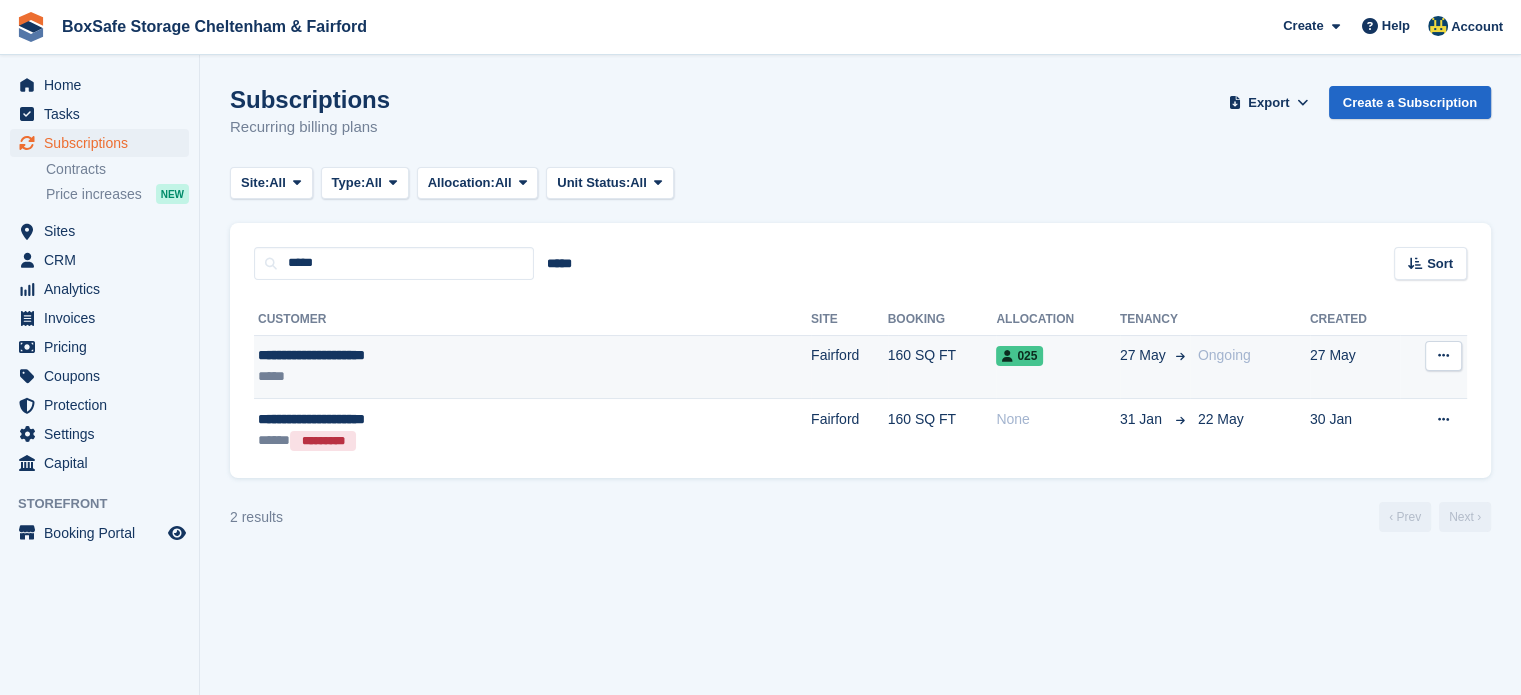 click on "*****" at bounding box center [431, 376] 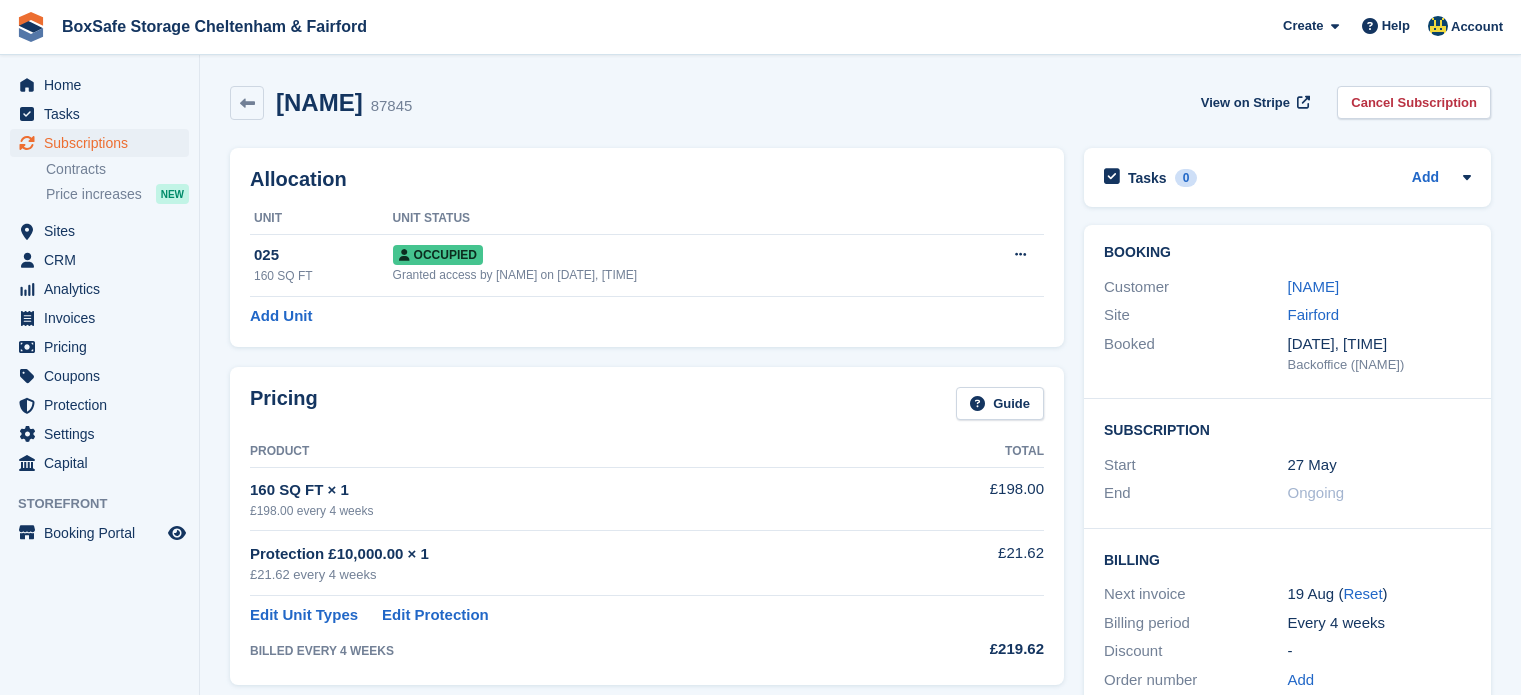 scroll, scrollTop: 0, scrollLeft: 0, axis: both 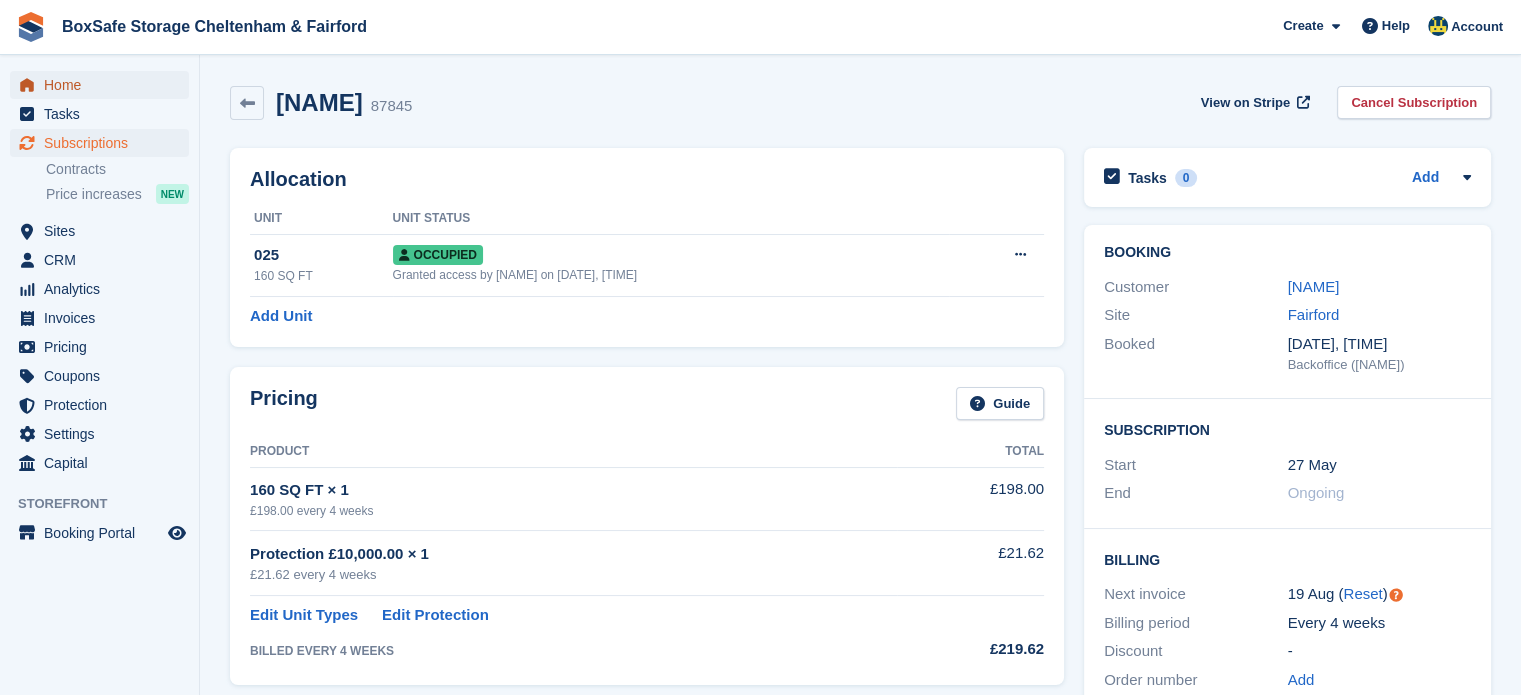 click on "Home" at bounding box center [104, 85] 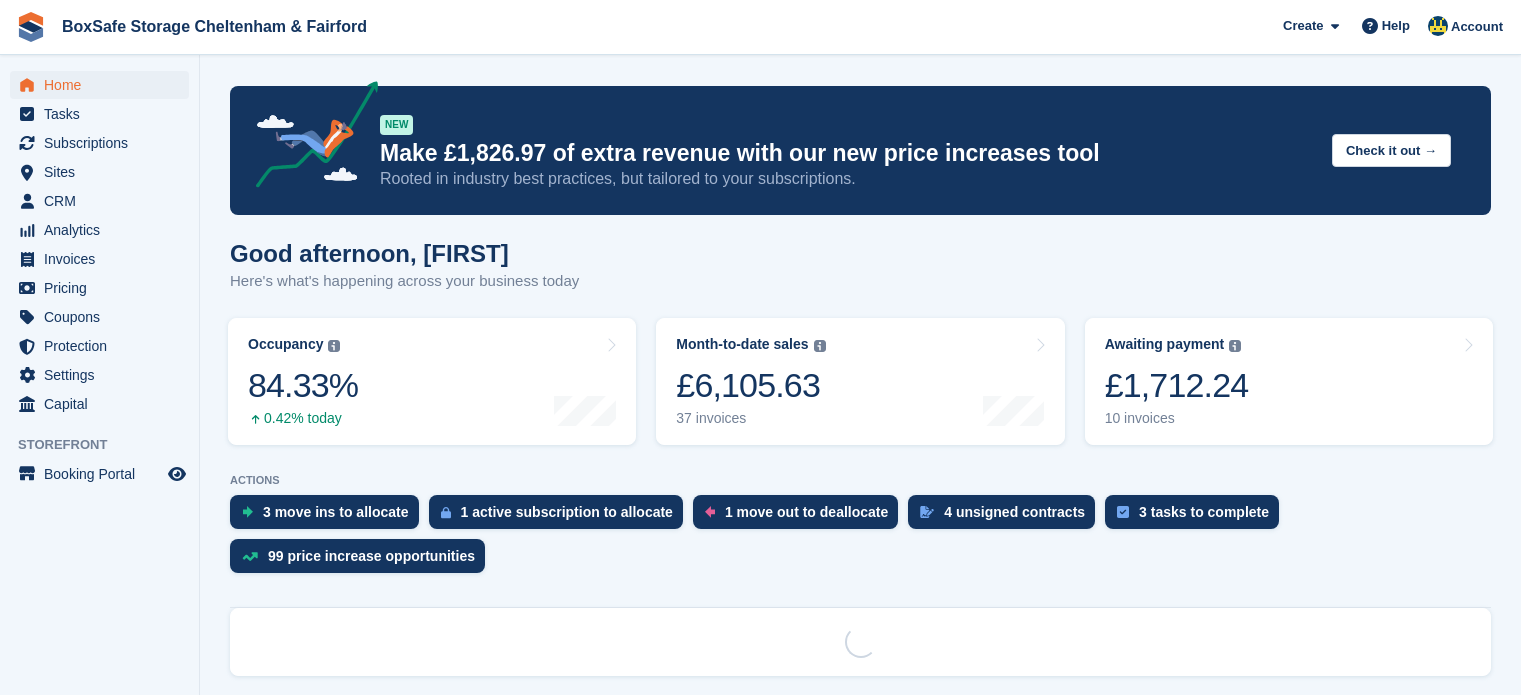 scroll, scrollTop: 0, scrollLeft: 0, axis: both 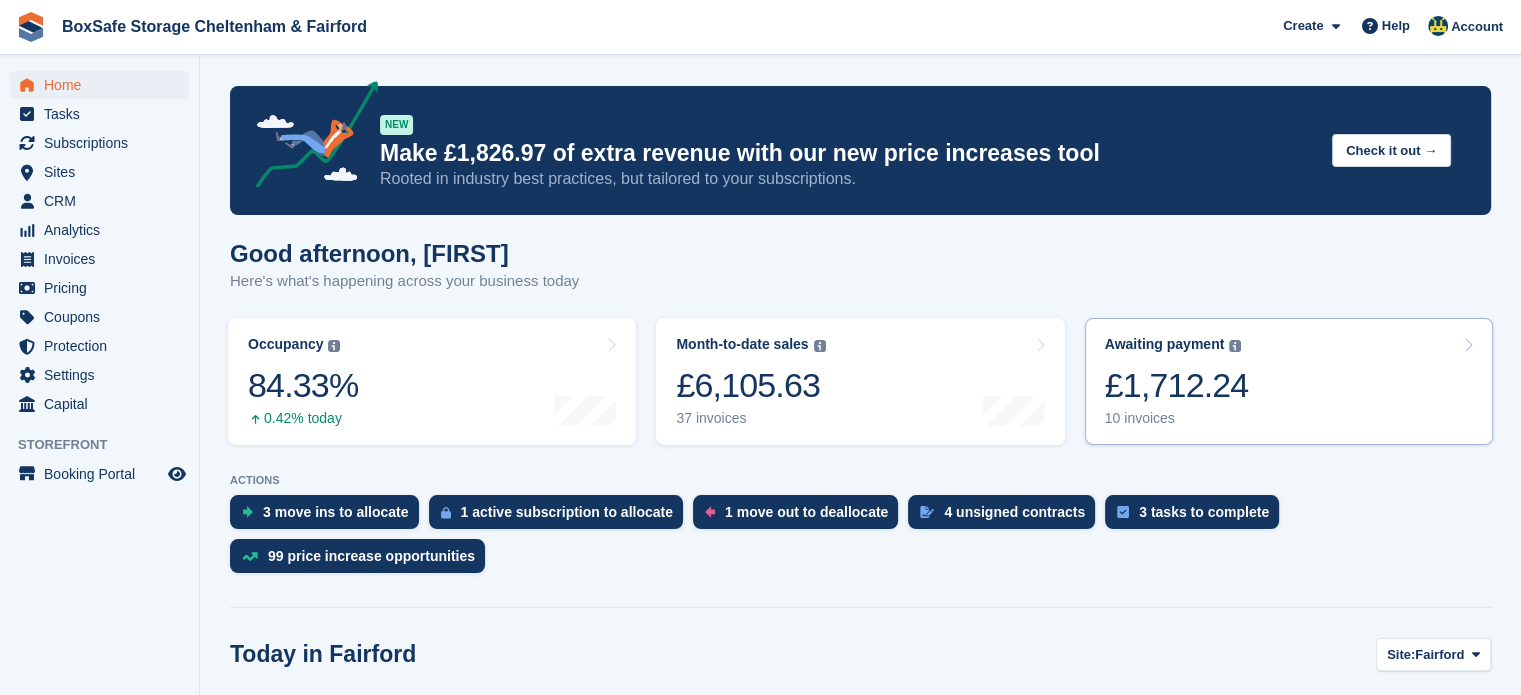 click on "Awaiting payment
The total outstanding balance on all open invoices.
£1,712.24
10 invoices" at bounding box center (1289, 381) 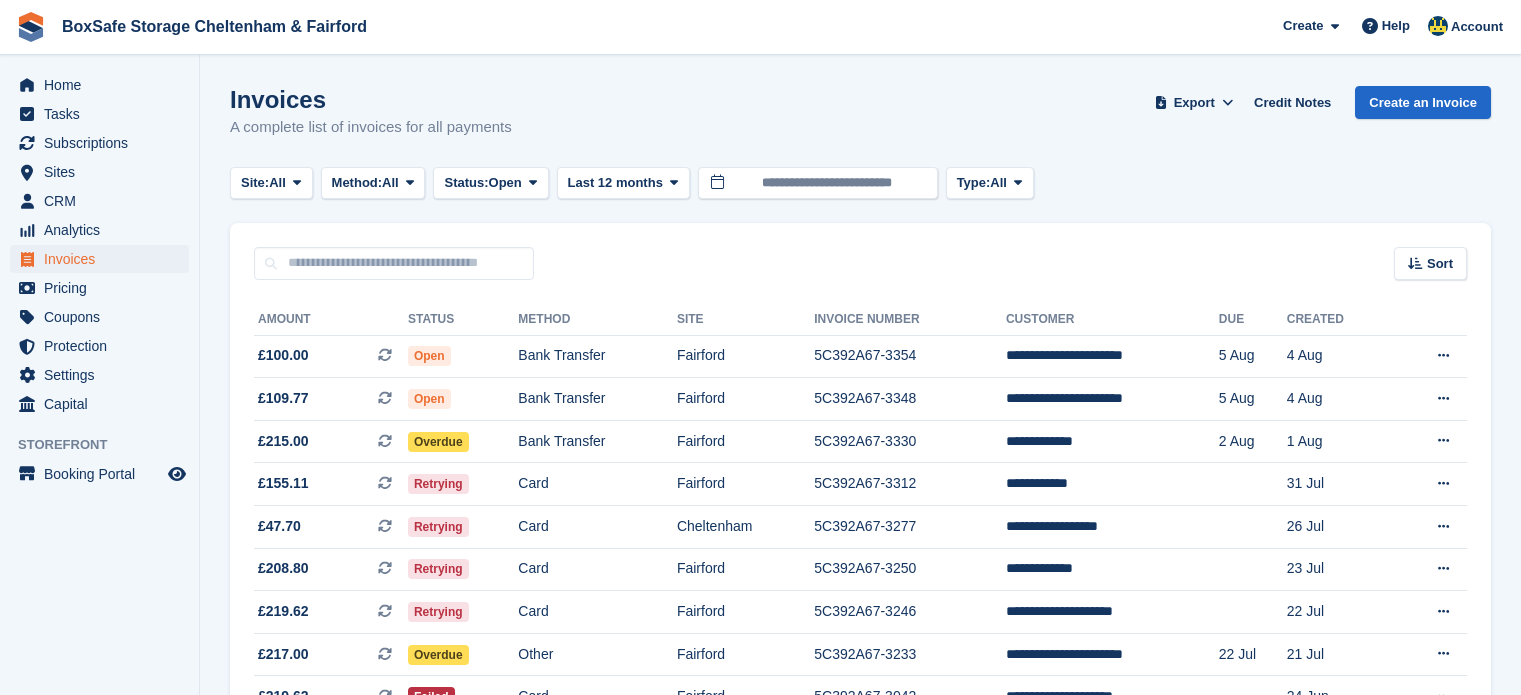 scroll, scrollTop: 0, scrollLeft: 0, axis: both 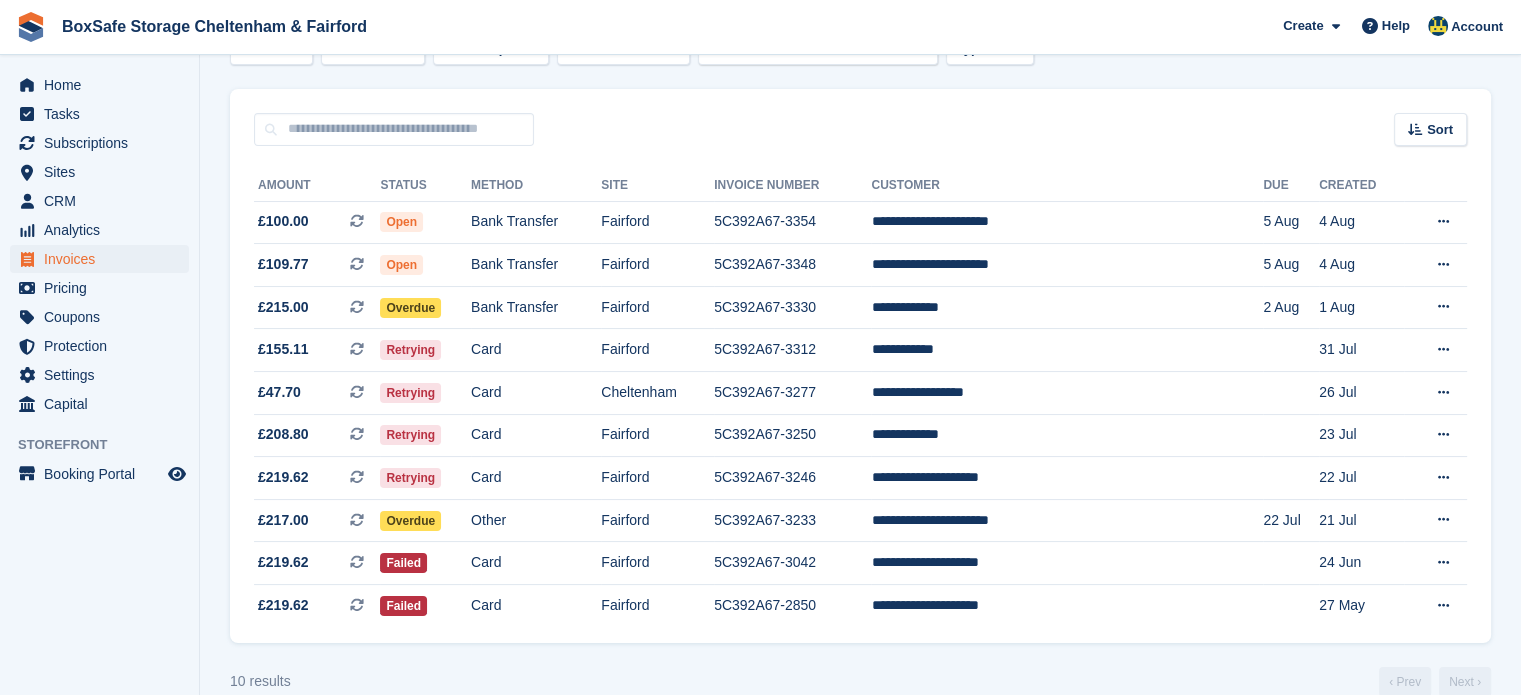 drag, startPoint x: 0, startPoint y: 0, endPoint x: 1535, endPoint y: 194, distance: 1547.2107 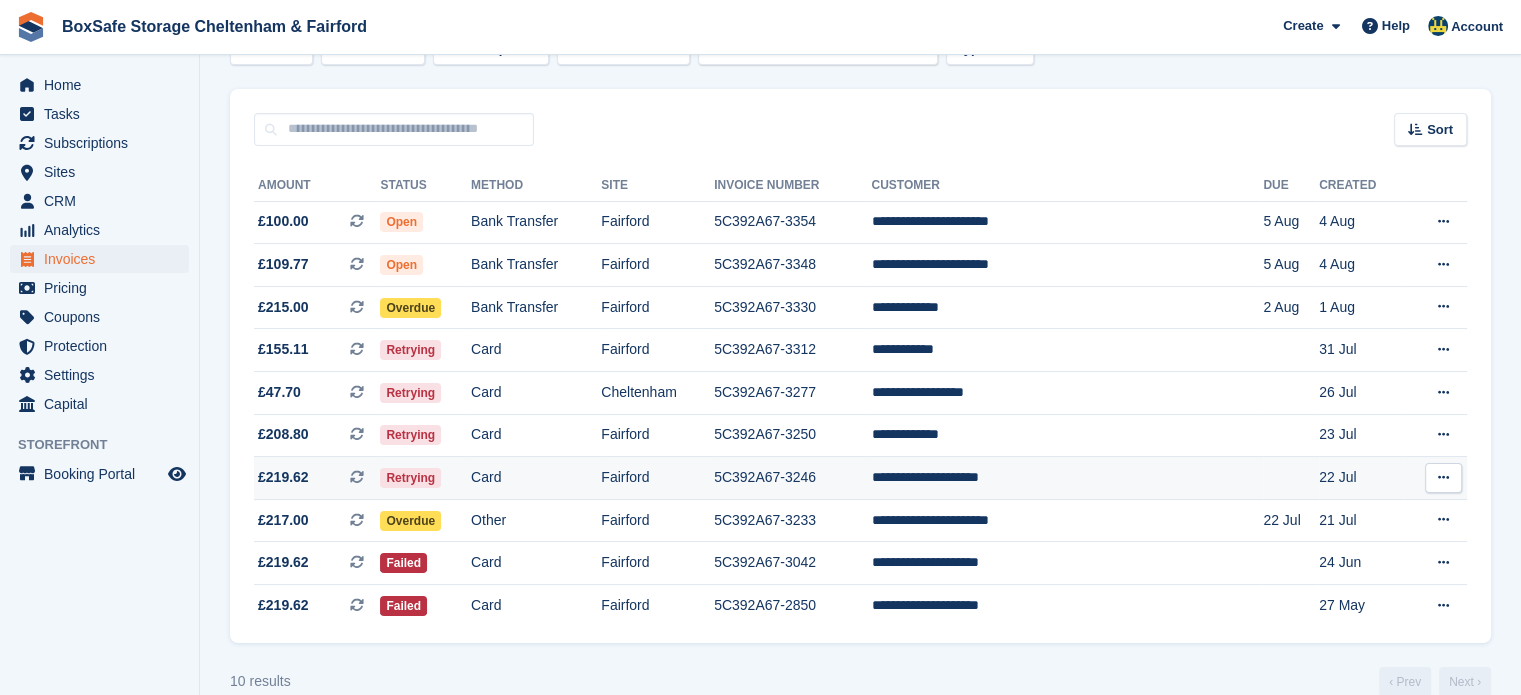 click on "**********" at bounding box center [1067, 478] 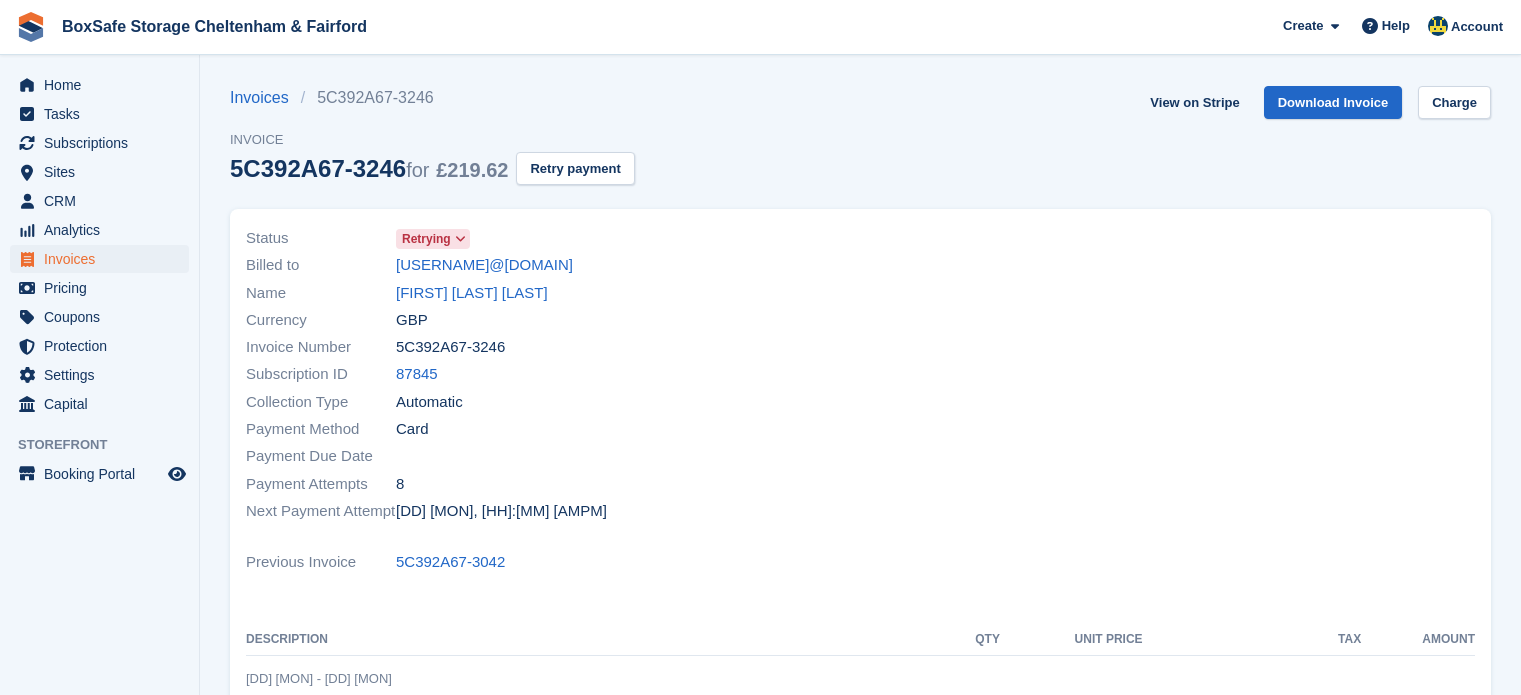 scroll, scrollTop: 0, scrollLeft: 0, axis: both 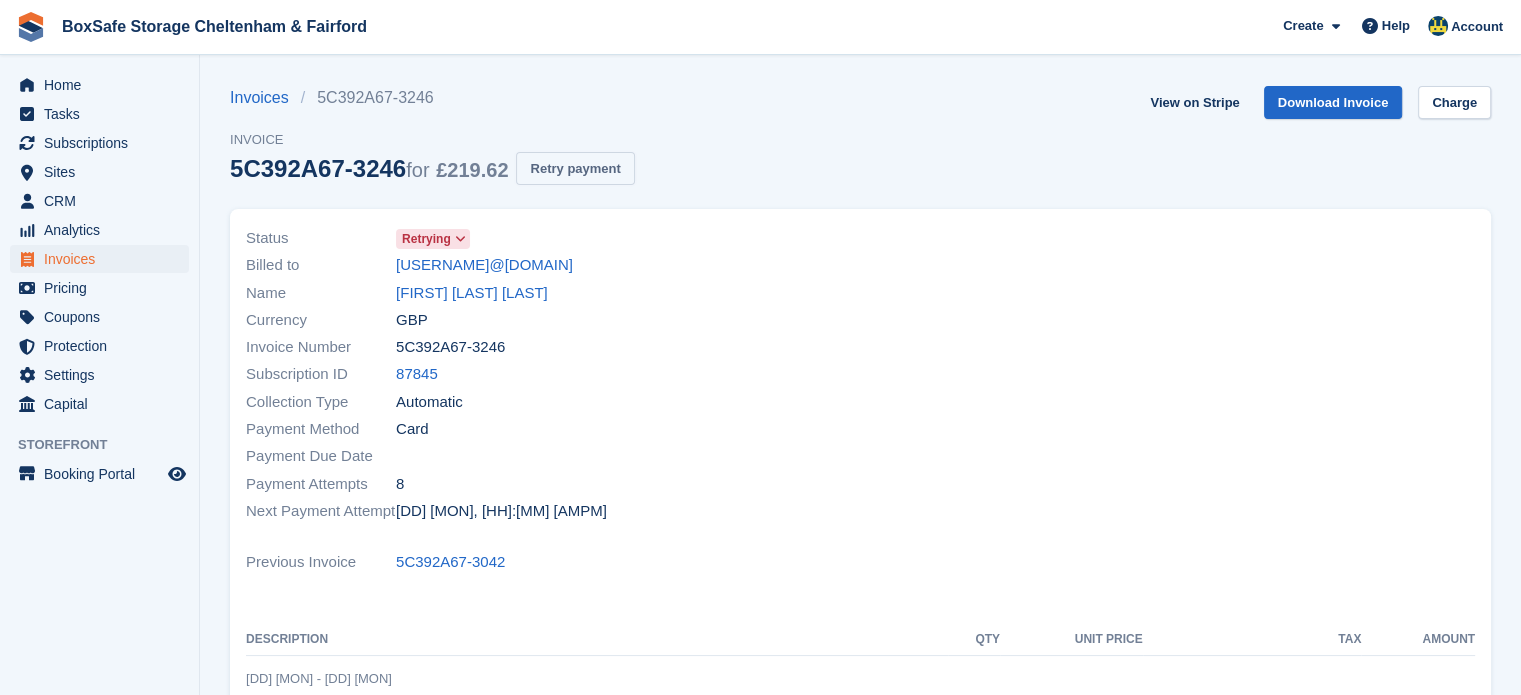 click on "Retry payment" at bounding box center (575, 168) 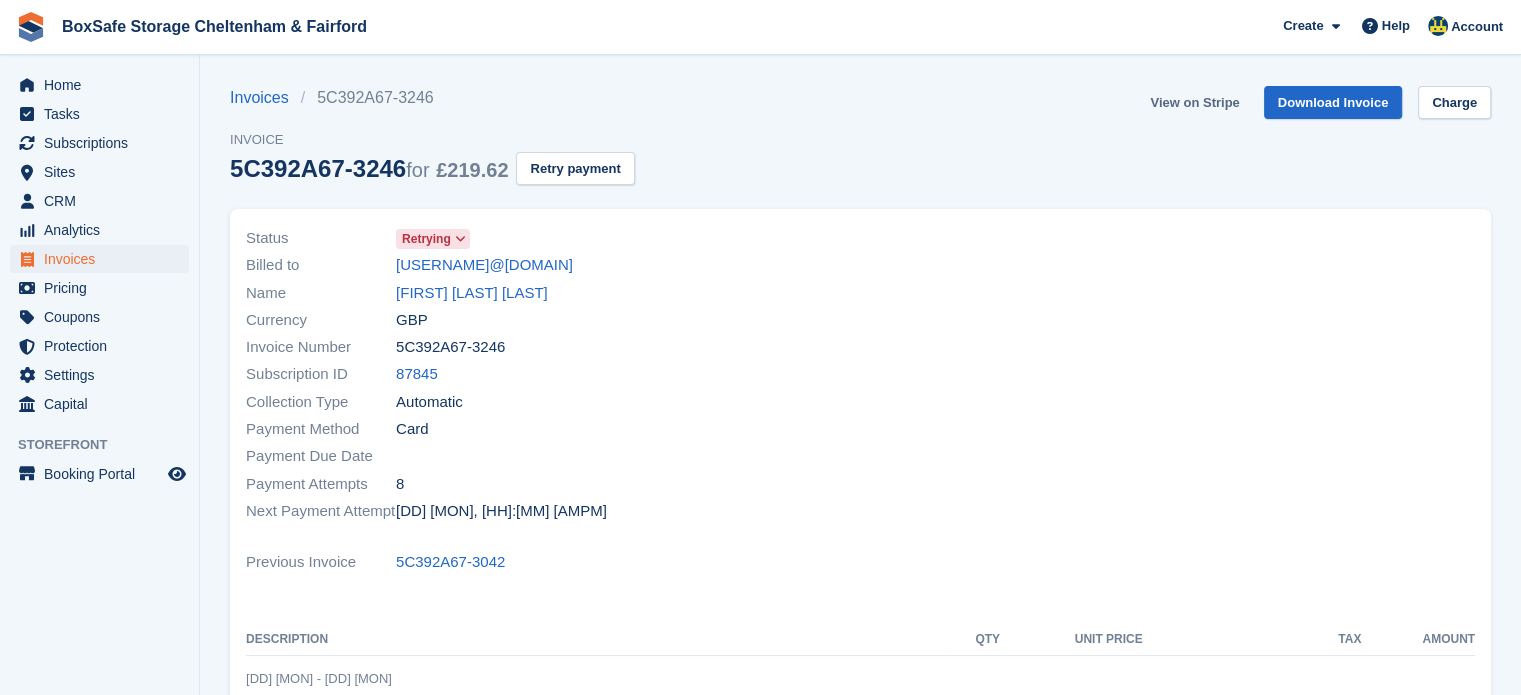 click on "View on Stripe" at bounding box center [1194, 102] 